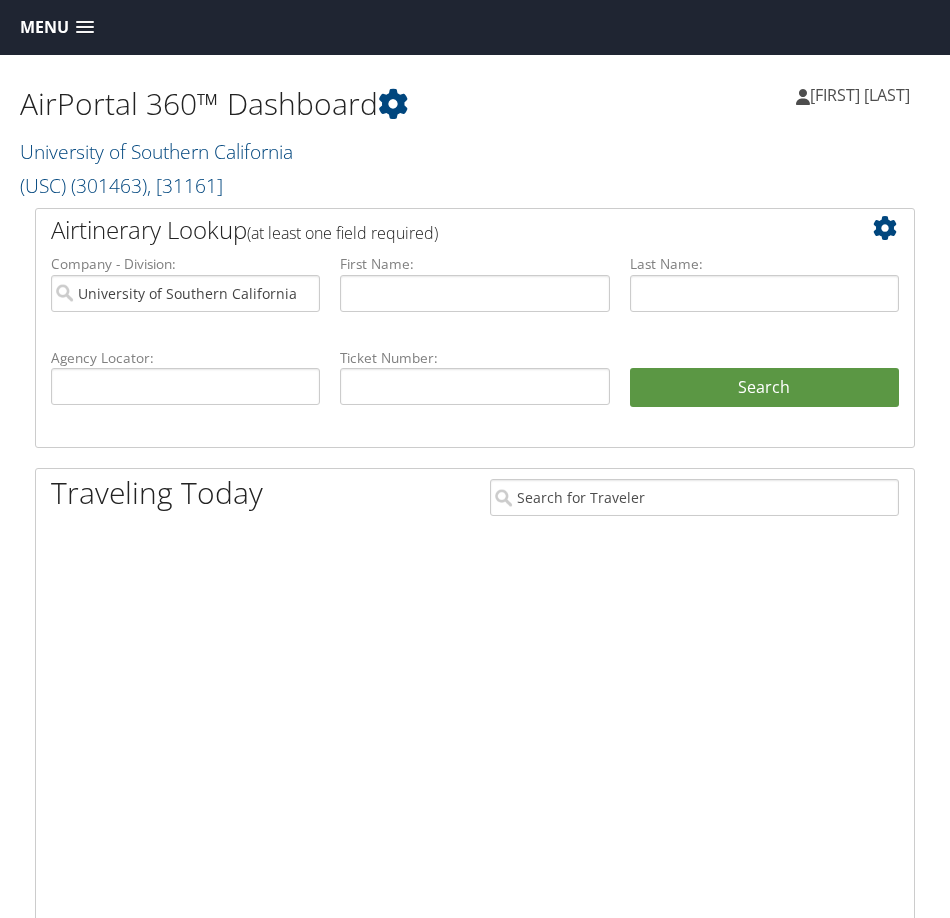 scroll, scrollTop: 0, scrollLeft: 0, axis: both 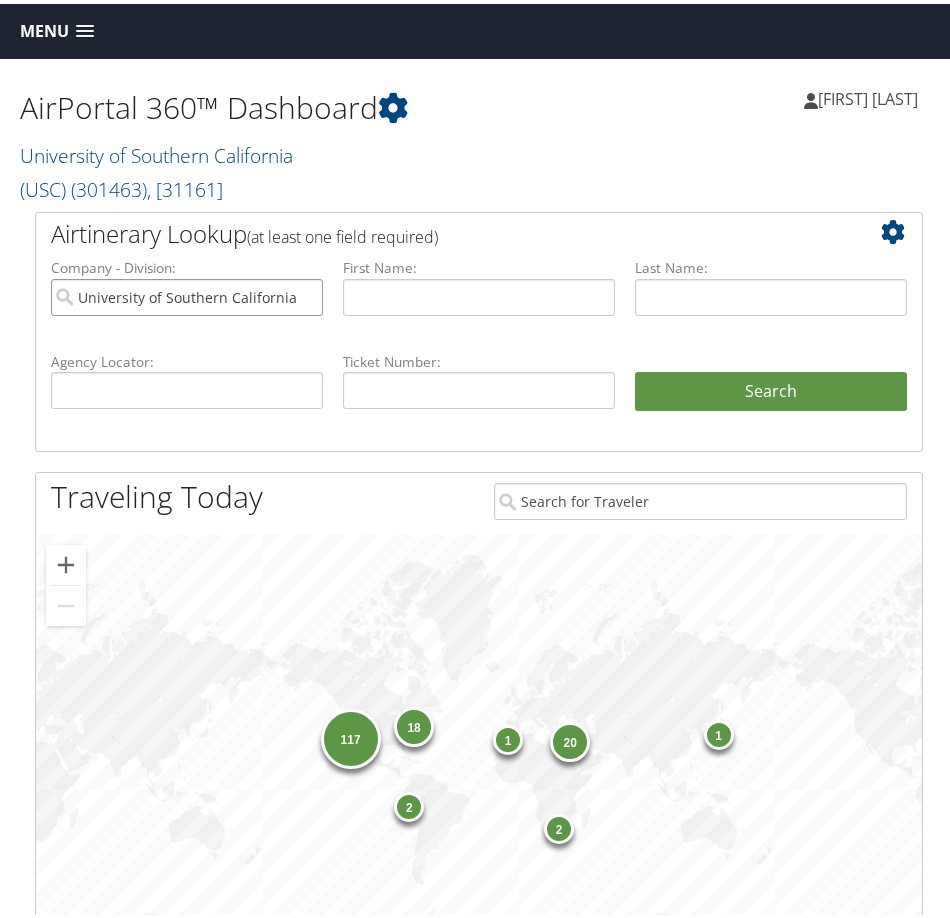 click on "University of Southern California (USC)" at bounding box center [187, 293] 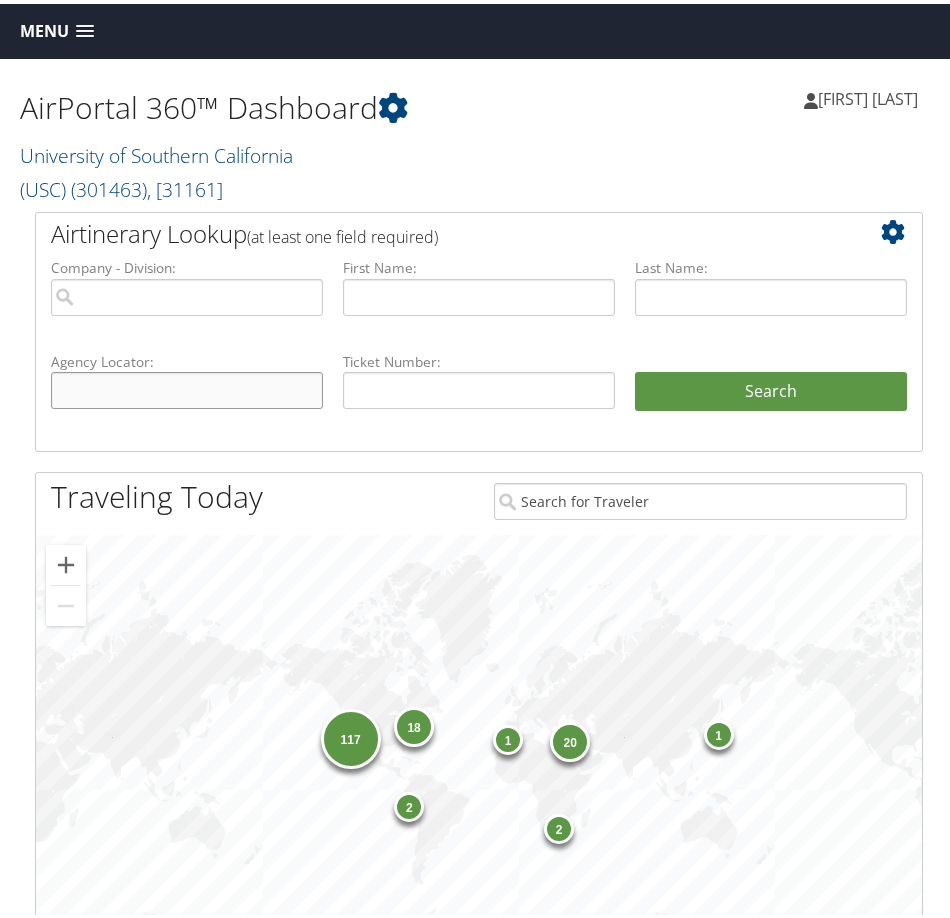 click at bounding box center [187, 386] 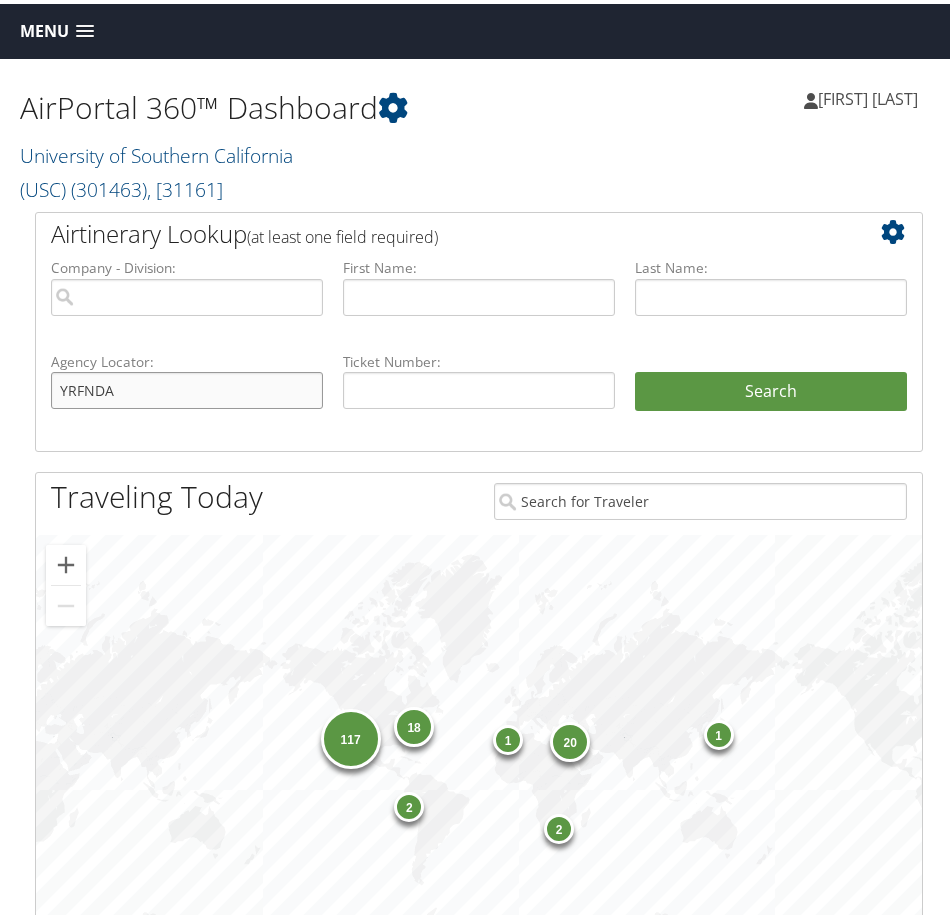 type on "YRFNDA" 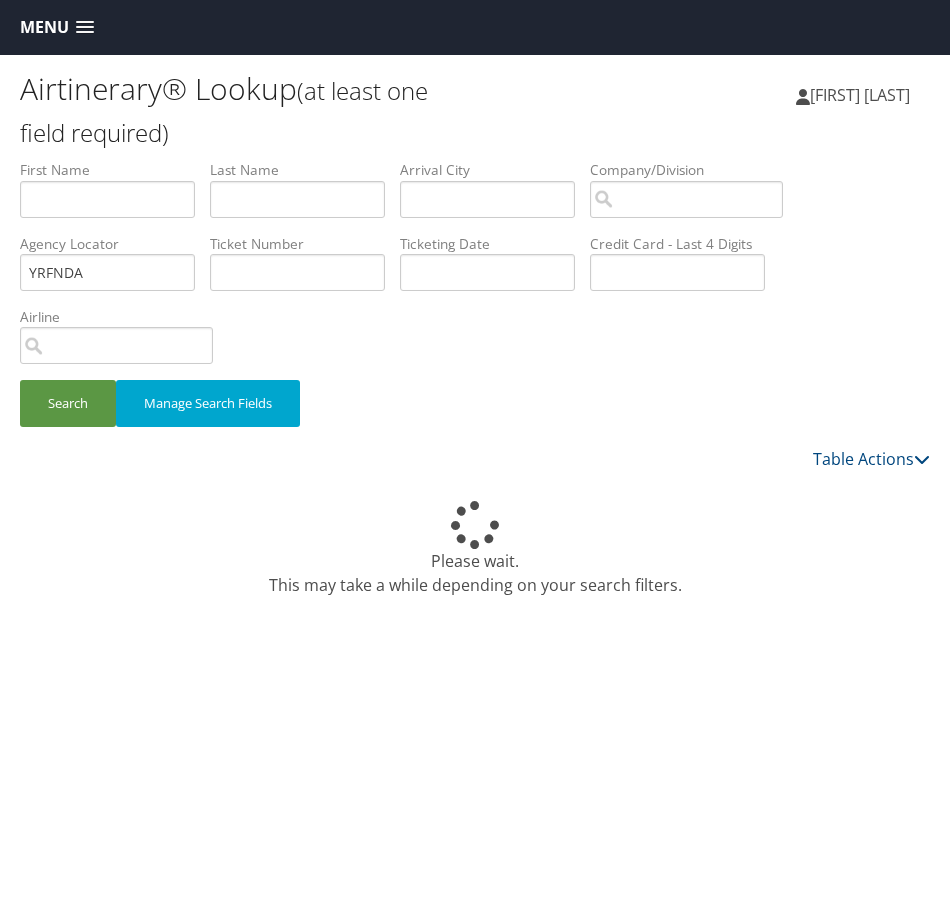 scroll, scrollTop: 0, scrollLeft: 0, axis: both 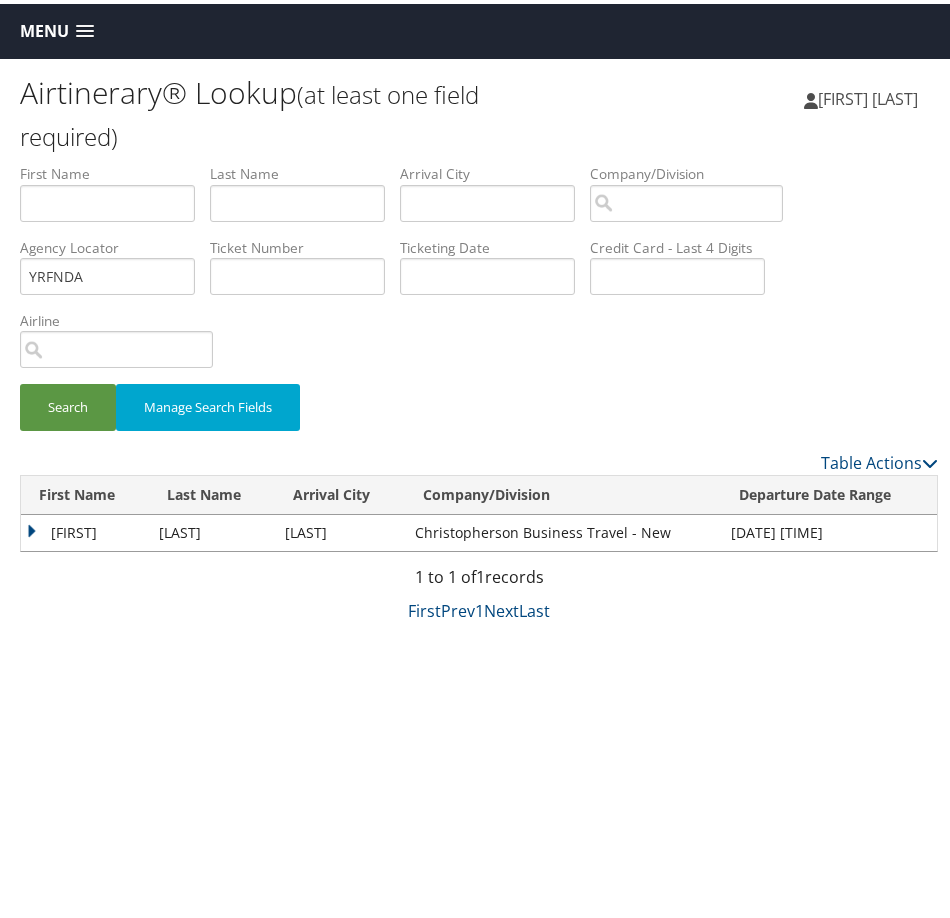 click on "Michelle" at bounding box center (85, 529) 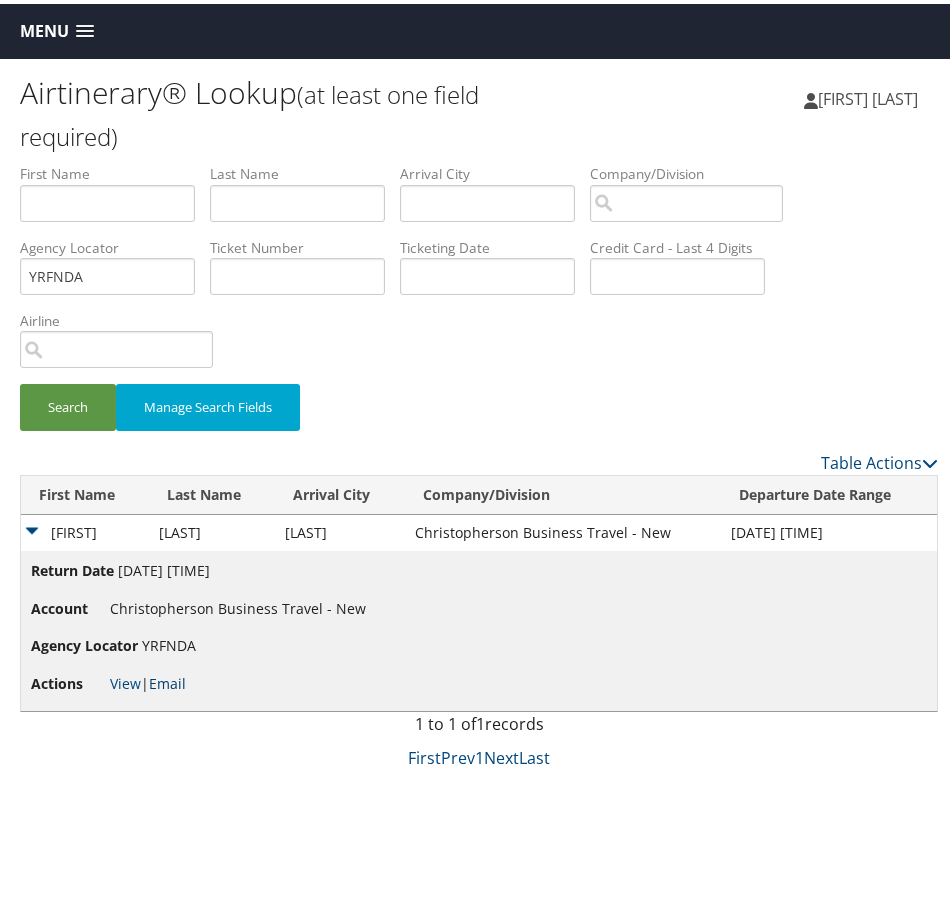 click on "Email" at bounding box center (167, 679) 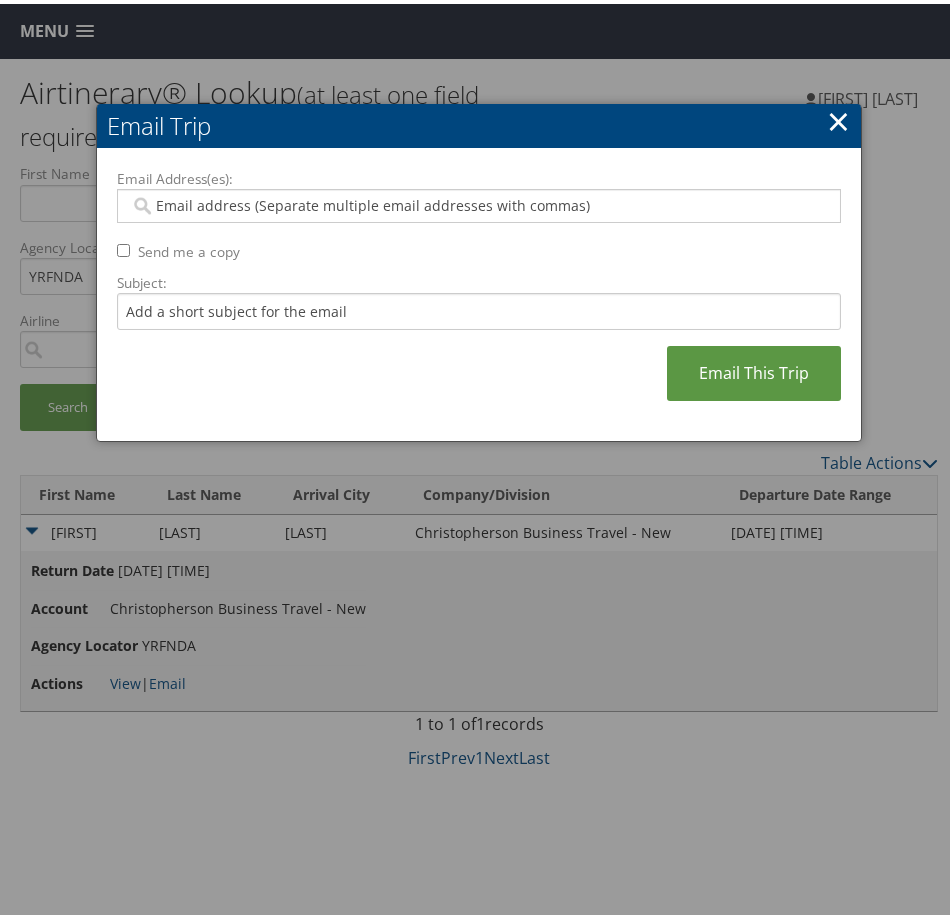 click on "Email Address(es):" at bounding box center [475, 202] 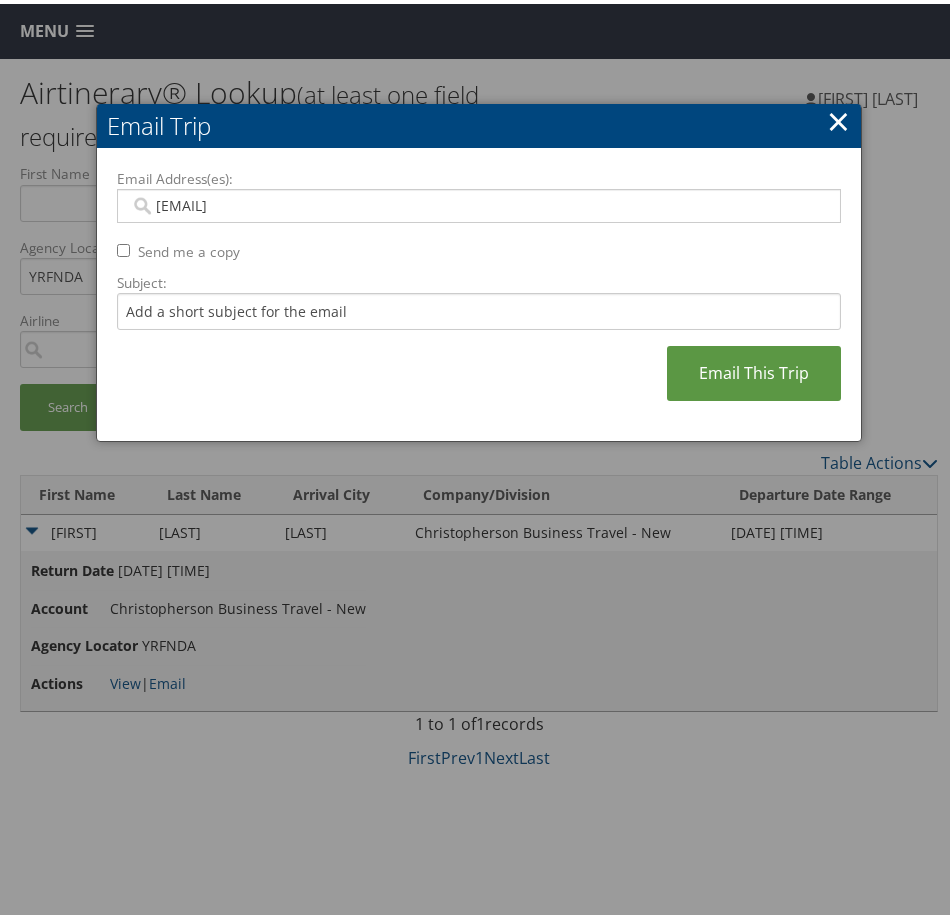 type on "michelle.arriola@cbtravel.com" 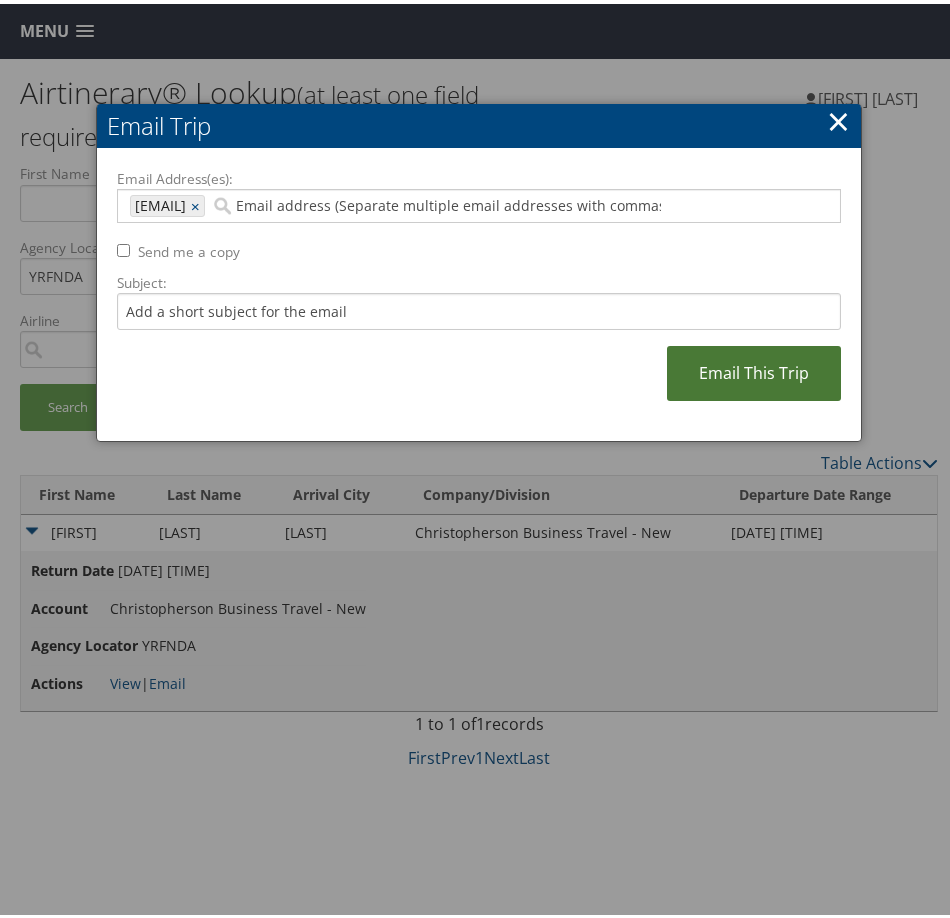 click on "Email This Trip" at bounding box center (754, 369) 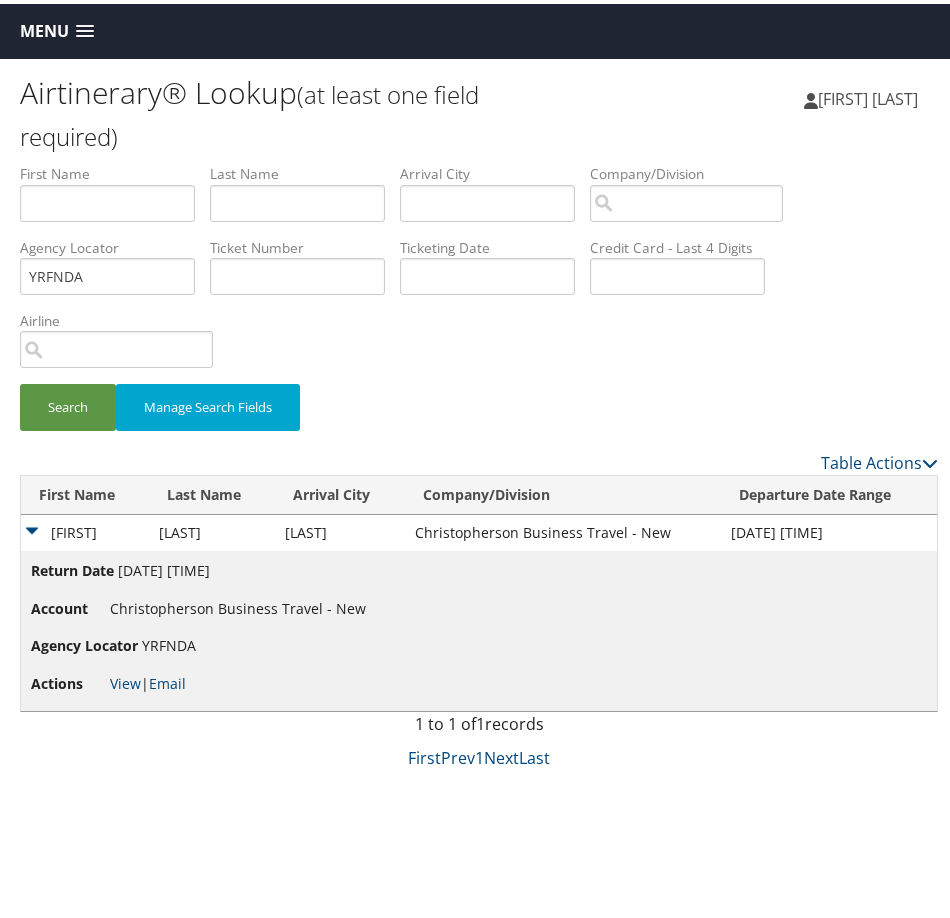click on "Menu" at bounding box center [44, 27] 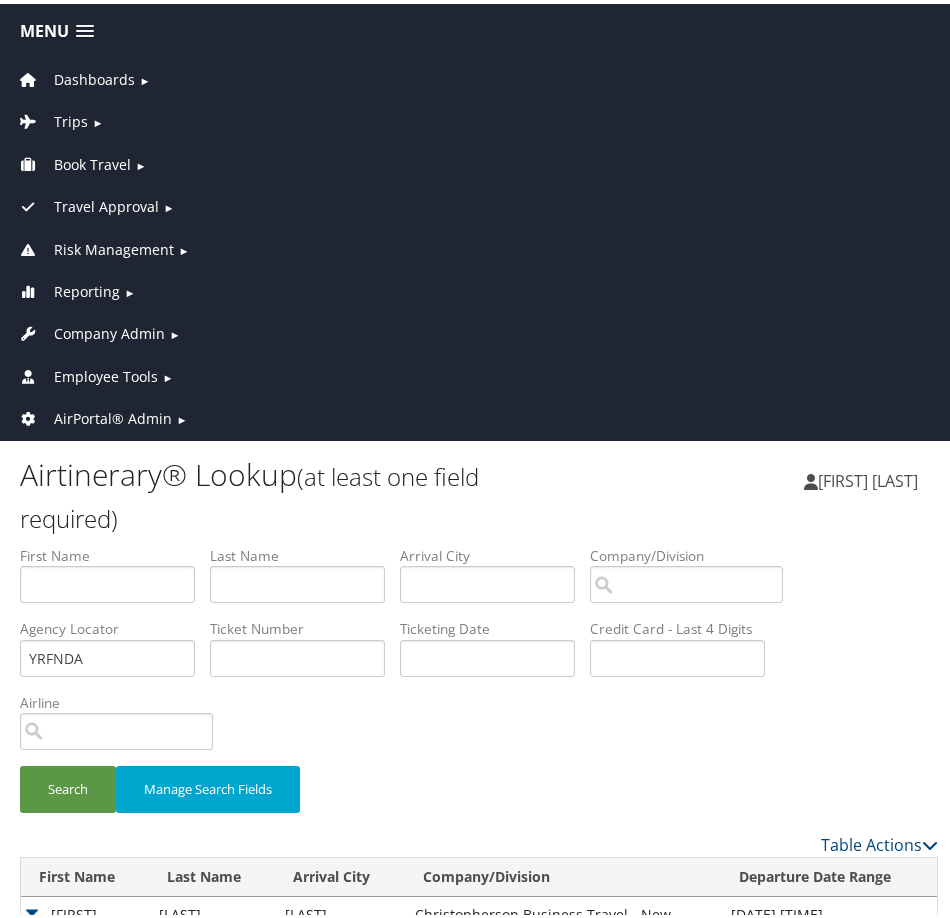 click on "Company Admin" at bounding box center (109, 330) 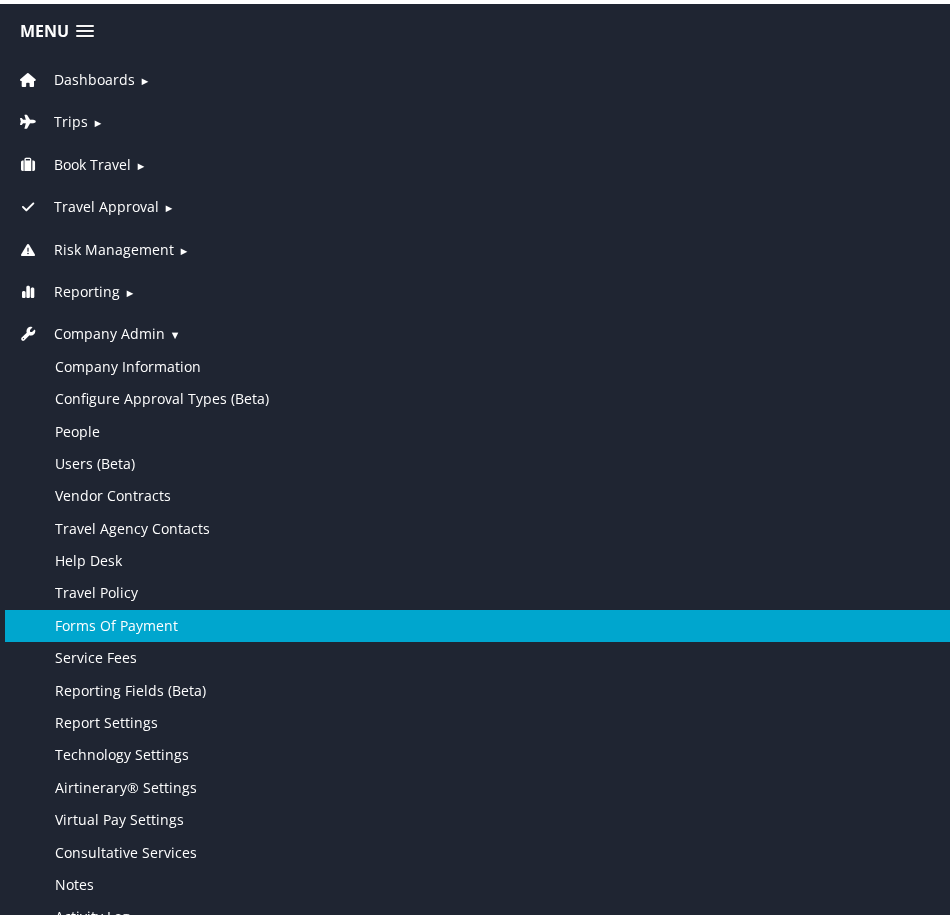 click on "Forms Of Payment" at bounding box center [479, 622] 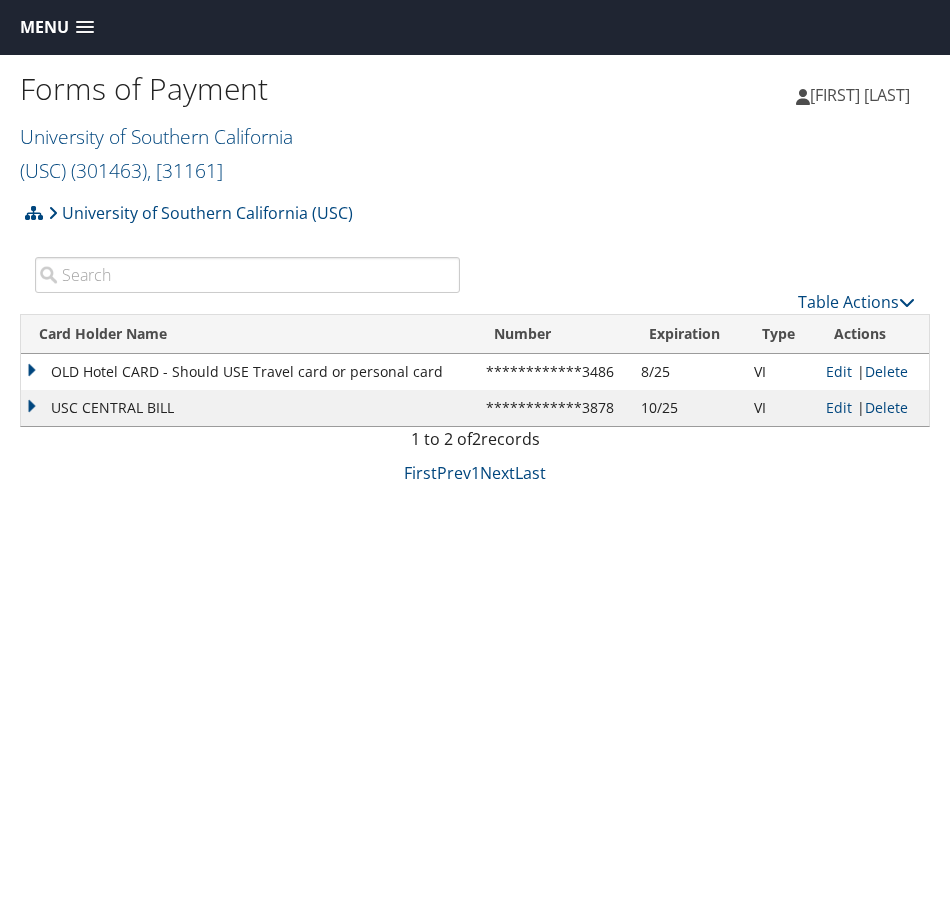 scroll, scrollTop: 0, scrollLeft: 0, axis: both 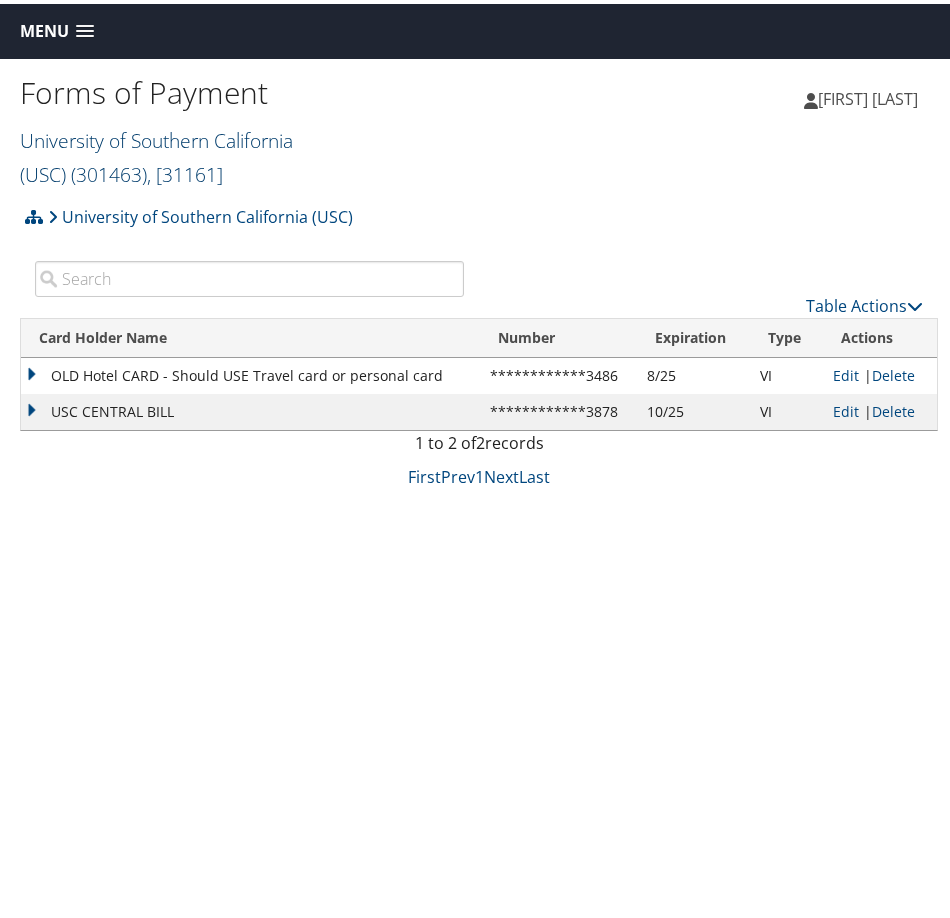 click on "University of Southern California (USC)   ( 301463 )  , [ 31161 ]" at bounding box center (156, 153) 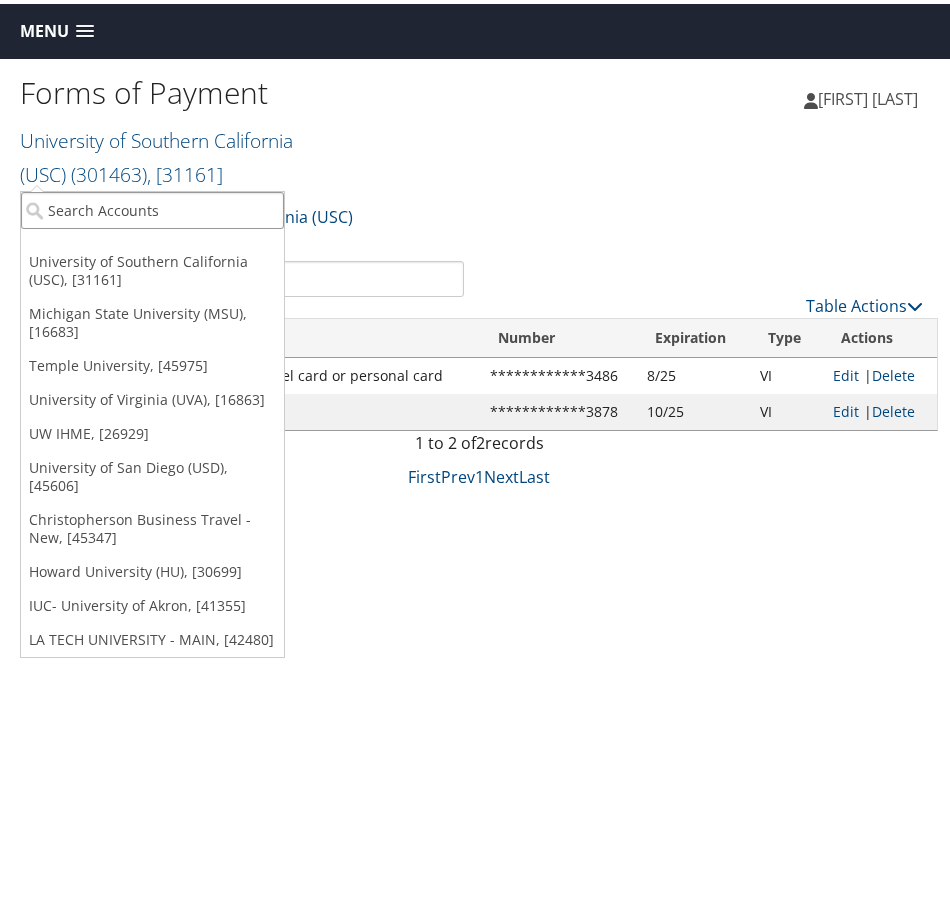 click at bounding box center (152, 206) 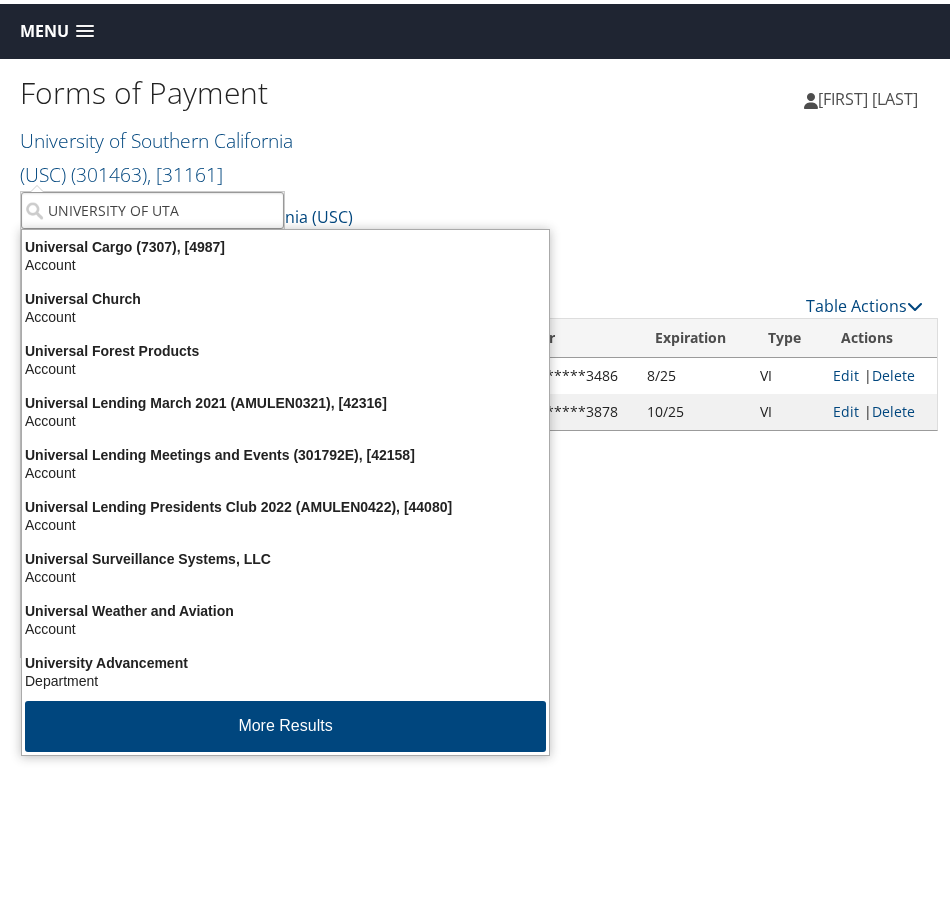 type on "UNIVERSITY OF UTAH" 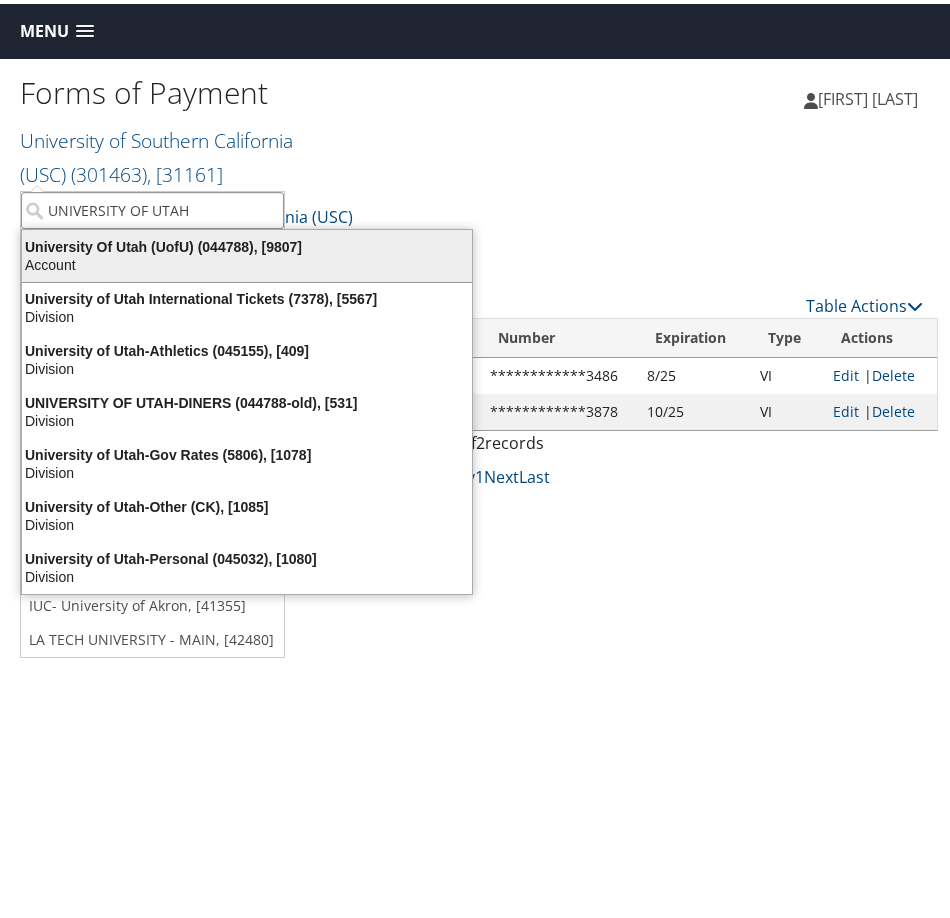 click on "University Of Utah (UofU) (044788), [9807]" at bounding box center [247, 243] 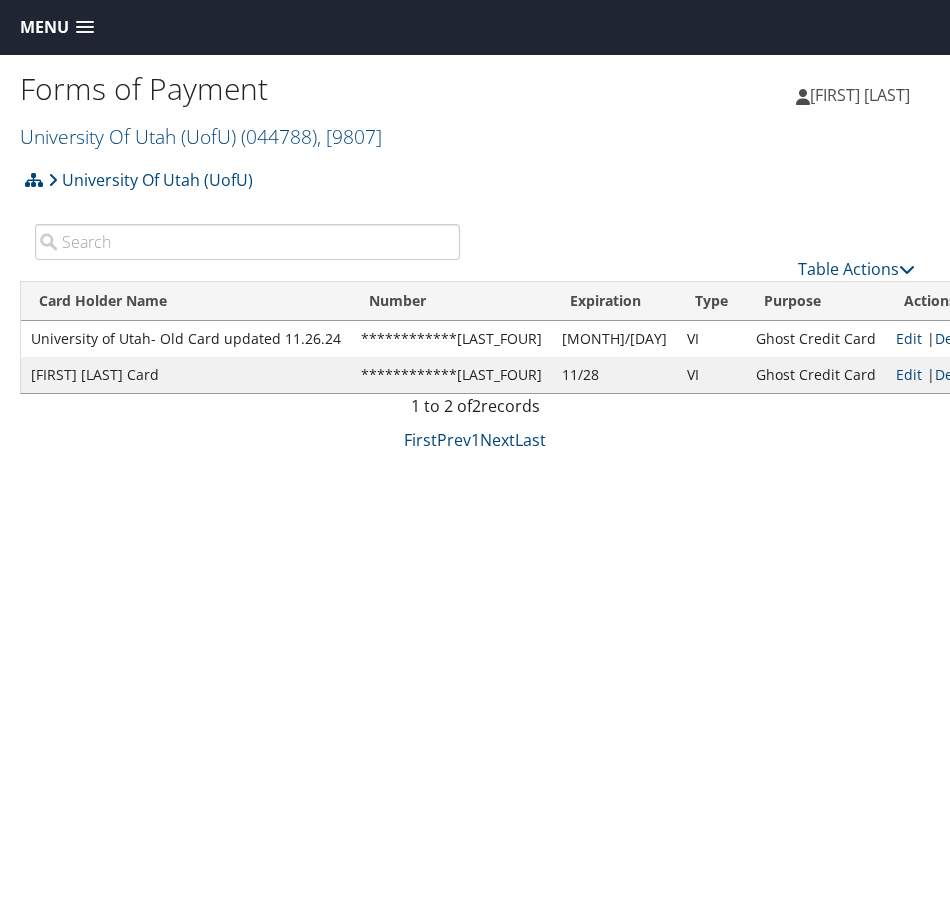 scroll, scrollTop: 0, scrollLeft: 0, axis: both 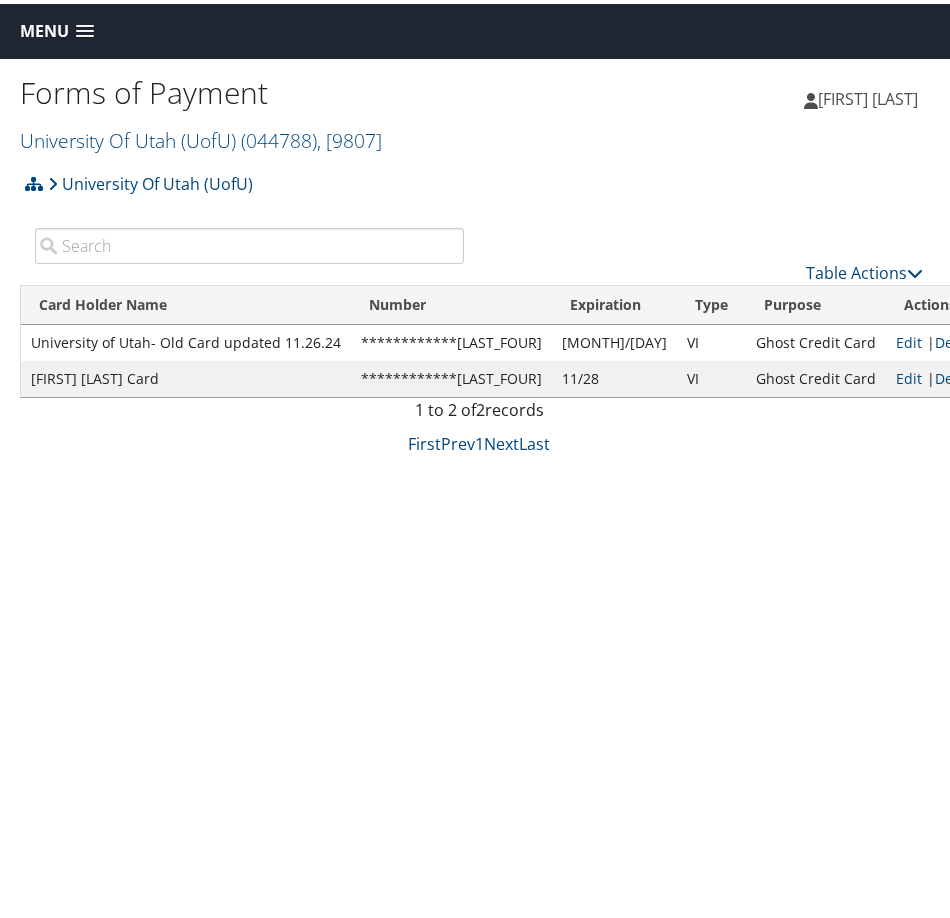 click on "Menu" at bounding box center (44, 27) 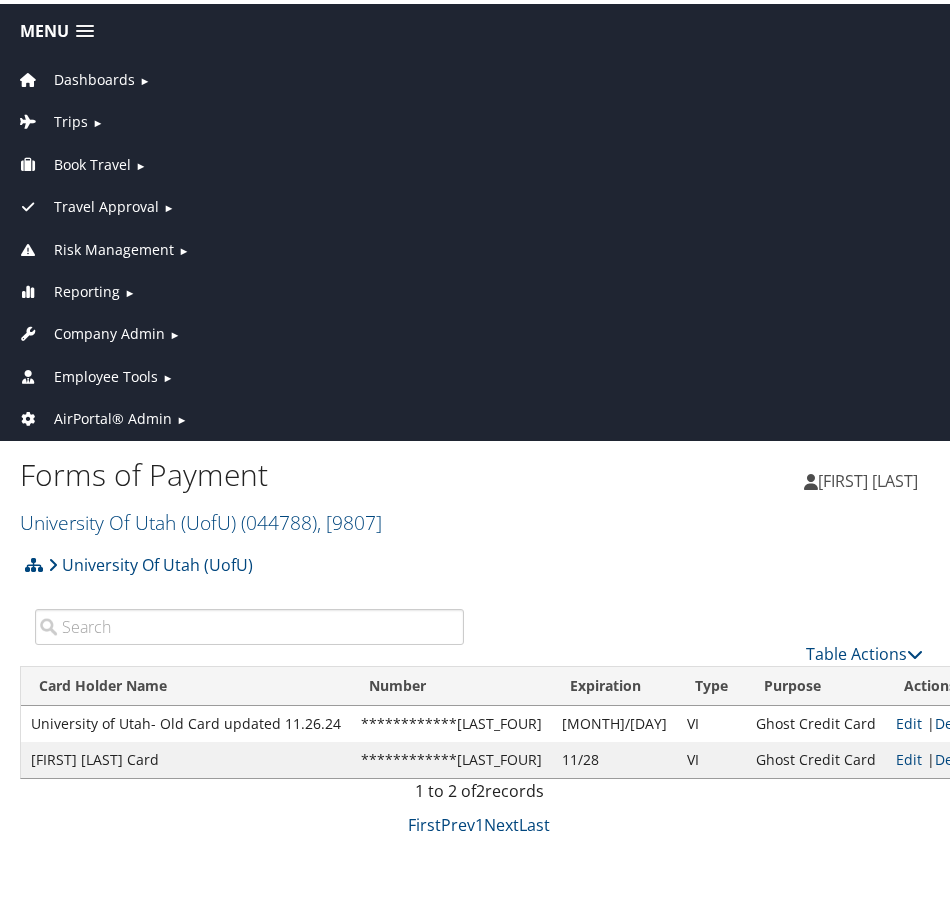 click on "Company Admin" at bounding box center [109, 330] 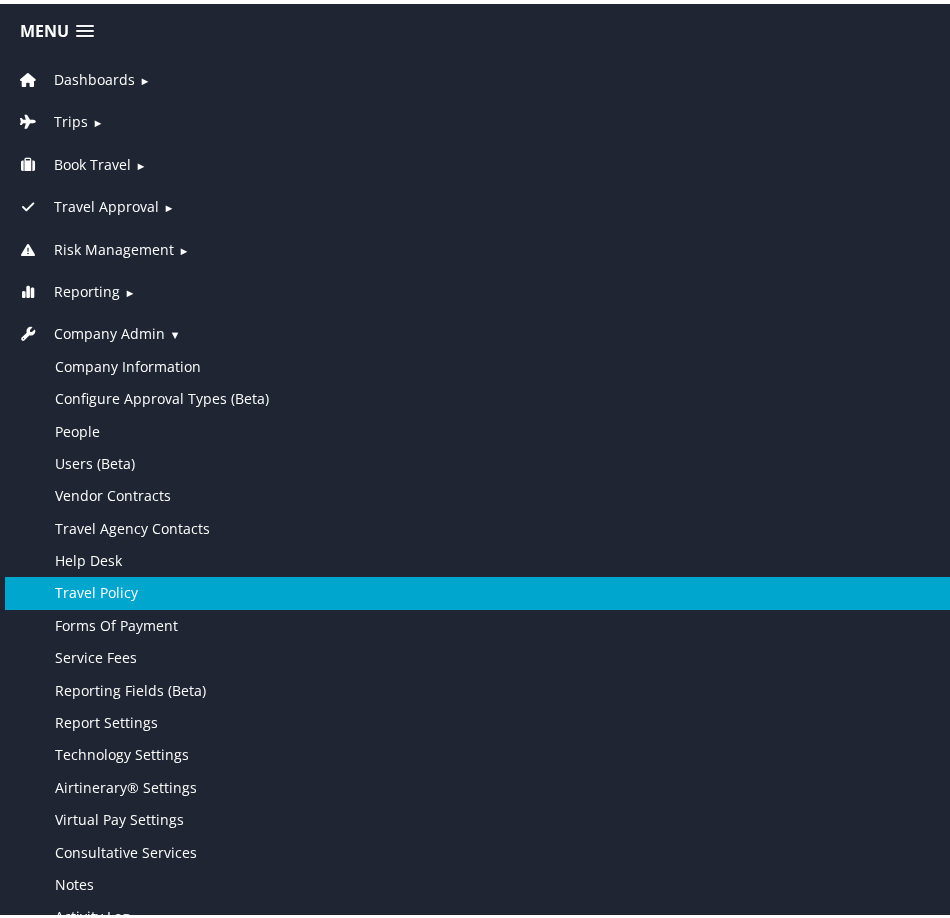 click on "Travel Policy" at bounding box center (479, 589) 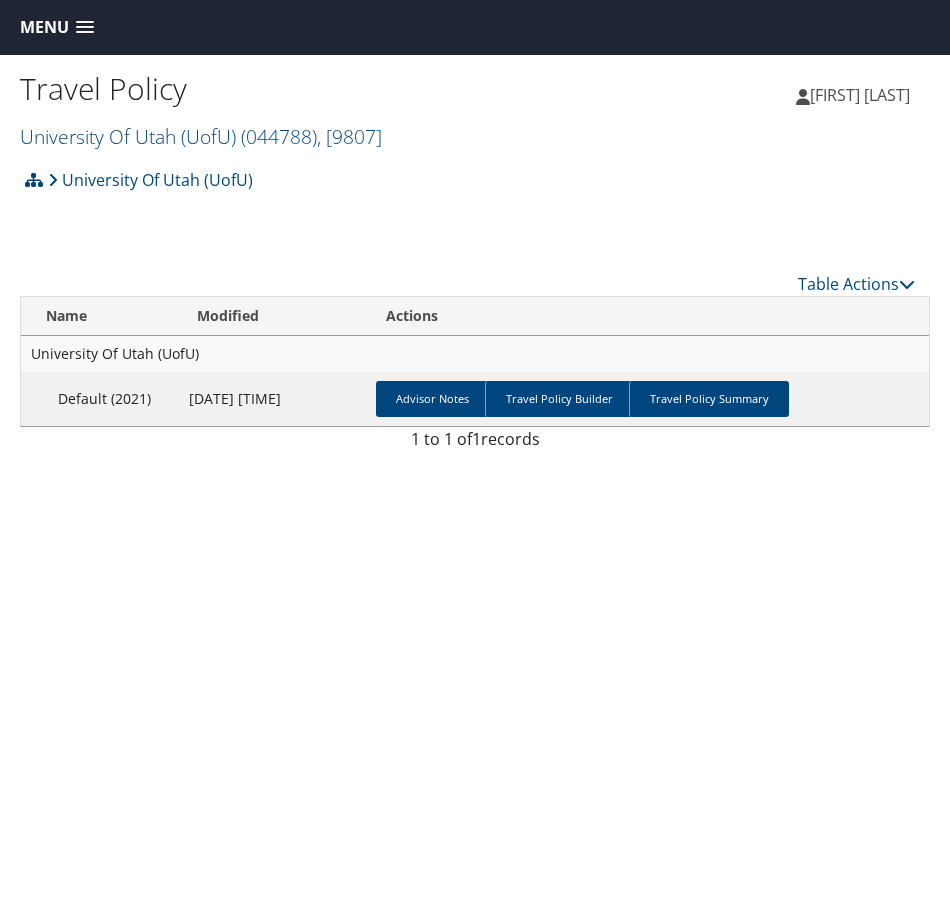scroll, scrollTop: 0, scrollLeft: 0, axis: both 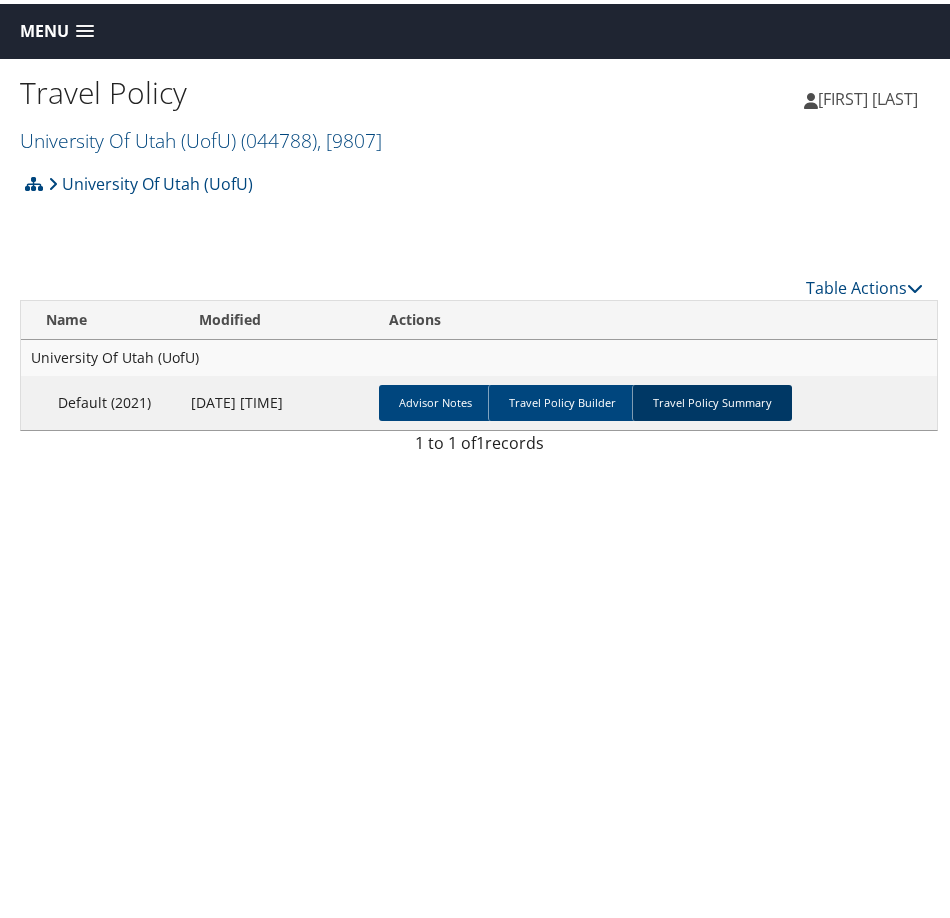 click on "Travel Policy Summary" at bounding box center (712, 399) 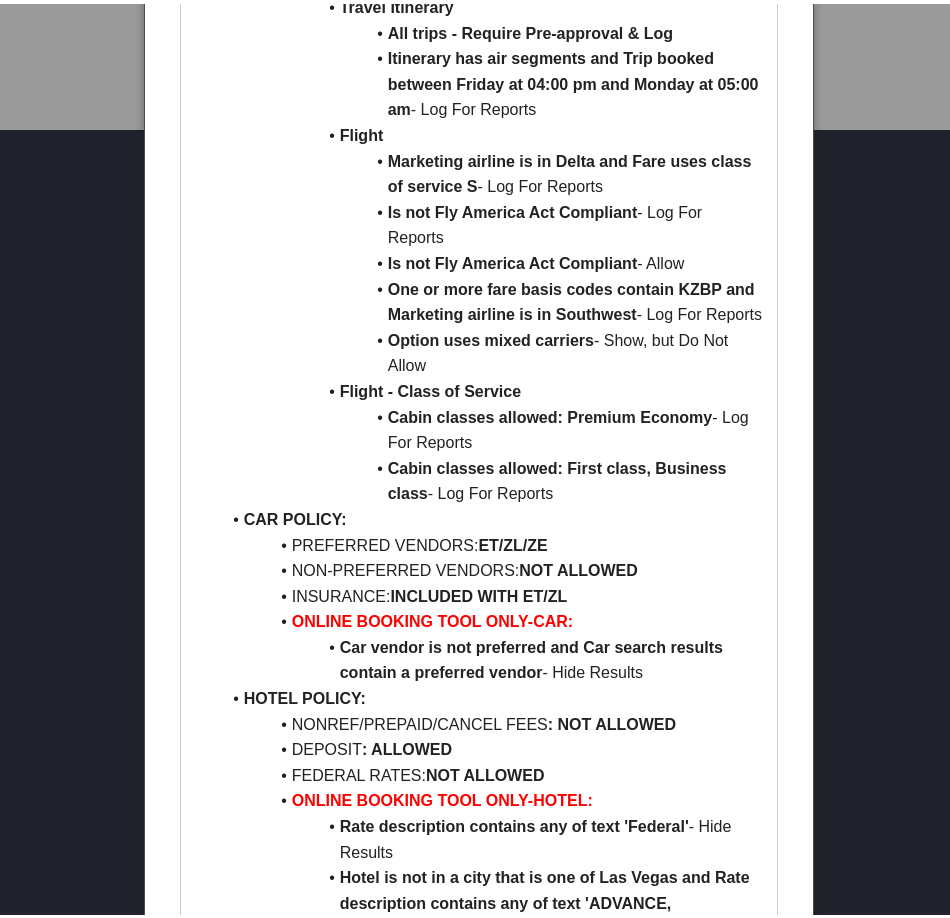 scroll, scrollTop: 747, scrollLeft: 0, axis: vertical 